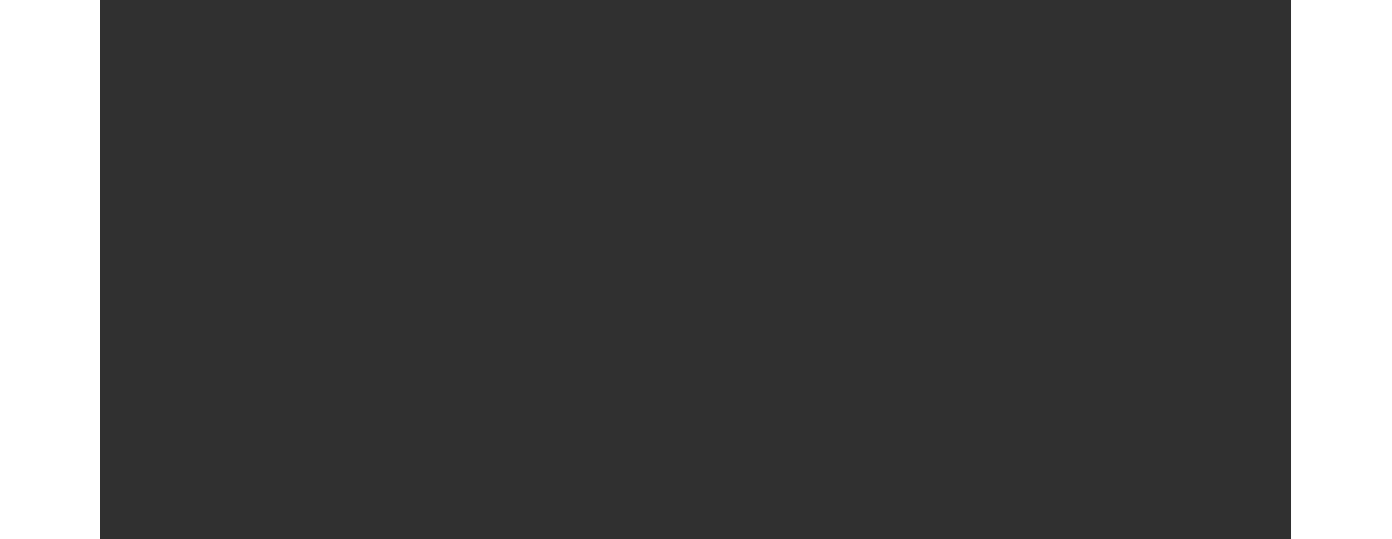 scroll, scrollTop: 0, scrollLeft: 0, axis: both 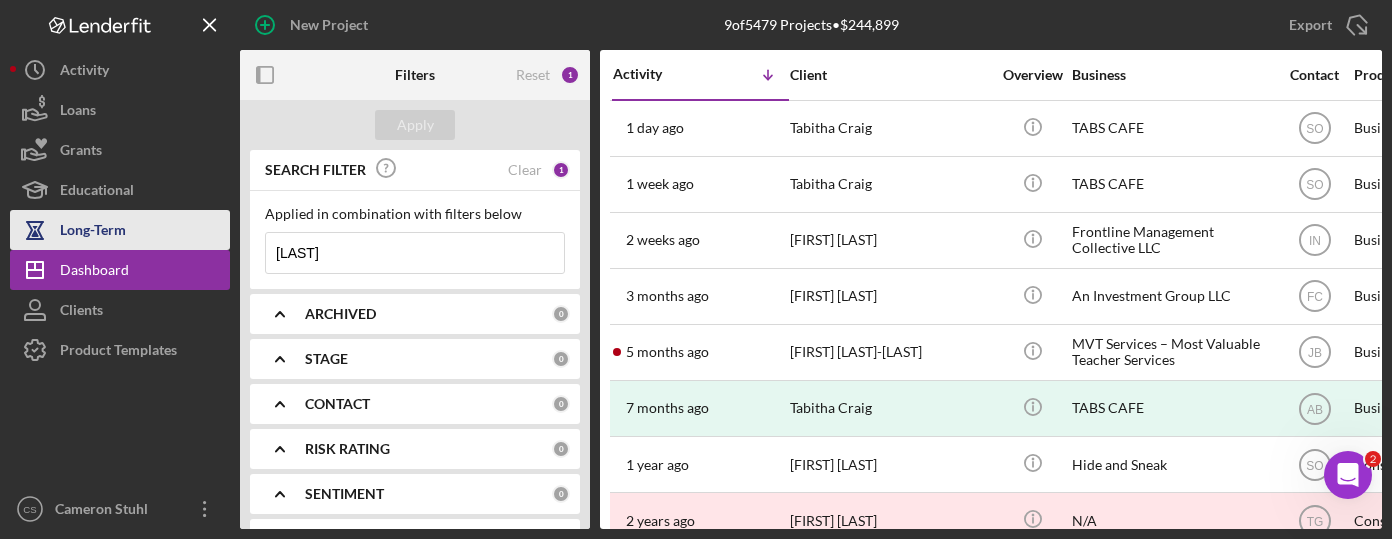 drag, startPoint x: 331, startPoint y: 251, endPoint x: 133, endPoint y: 228, distance: 199.33138 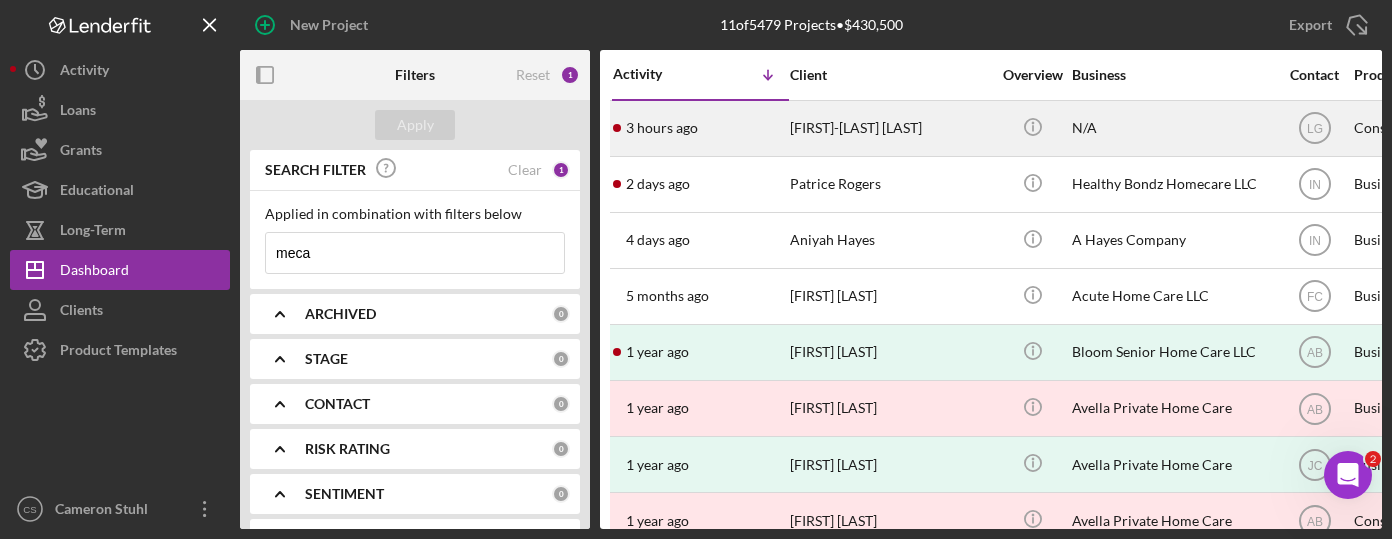 type on "meca" 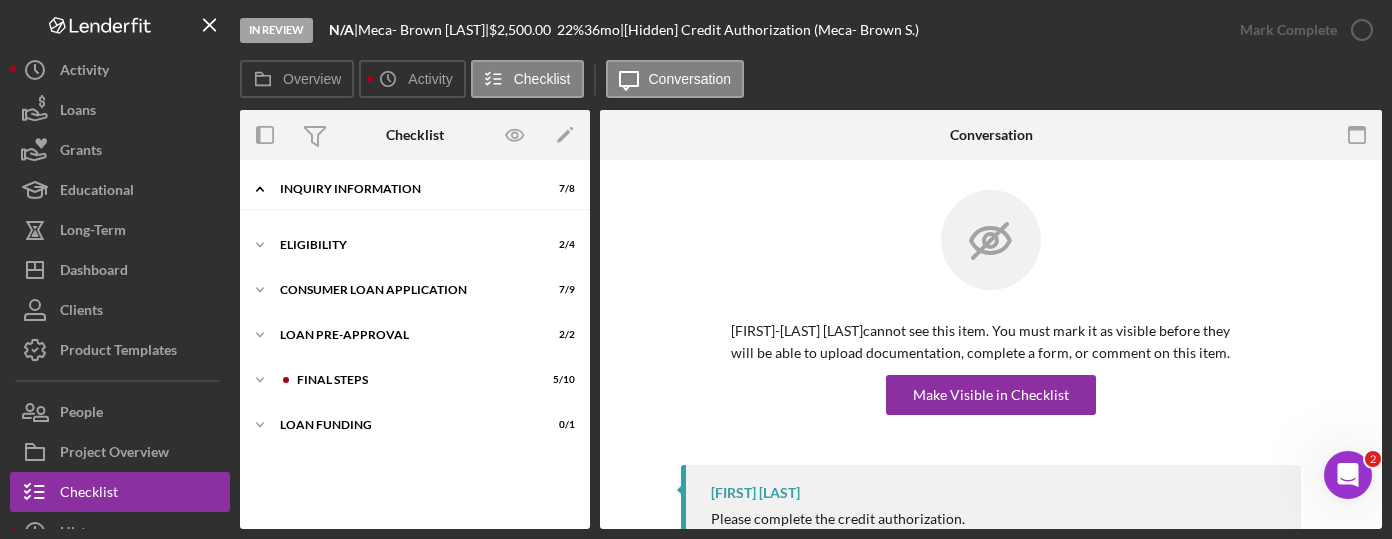 scroll, scrollTop: 163, scrollLeft: 0, axis: vertical 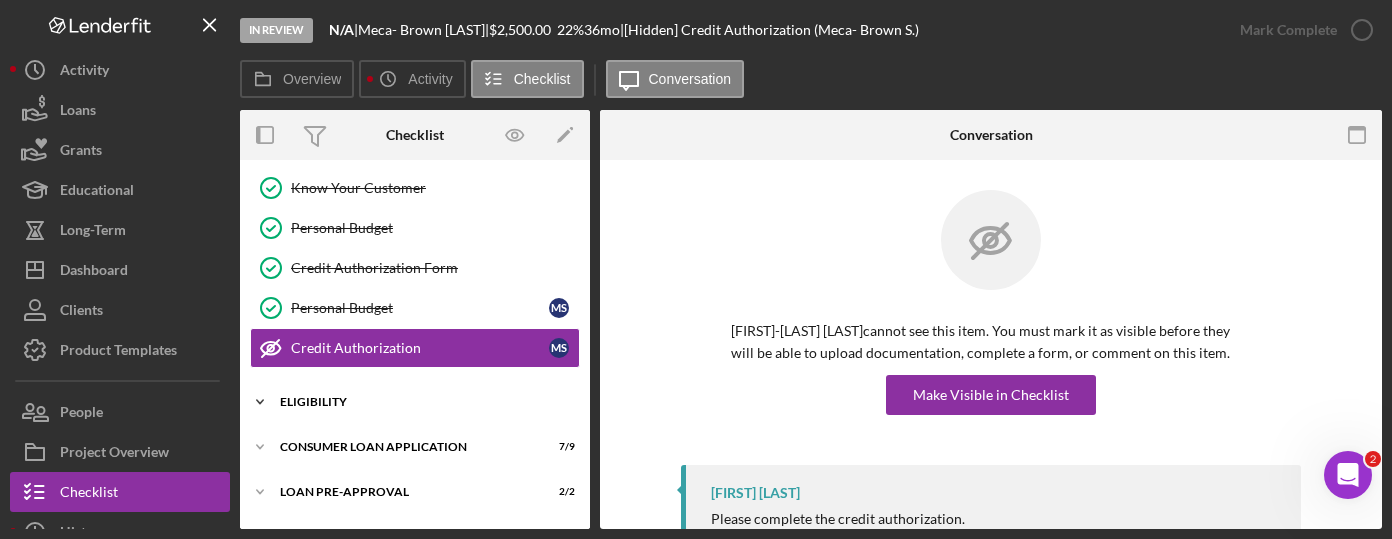click on "Icon/Expander" 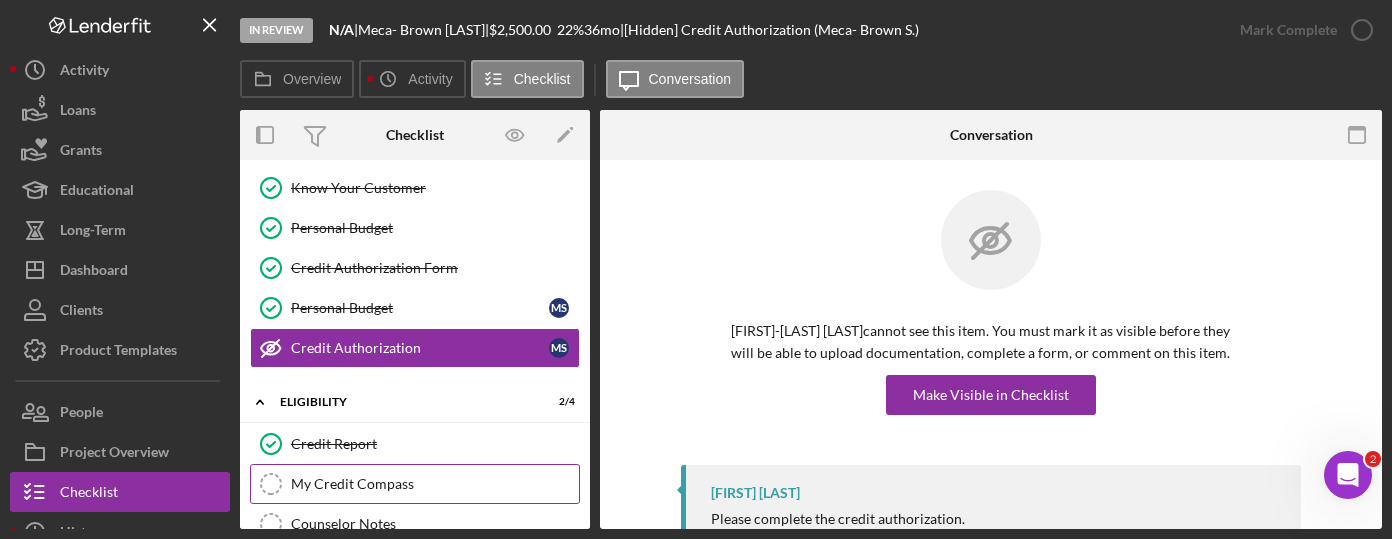 click on "My Credit Compass" at bounding box center [435, 484] 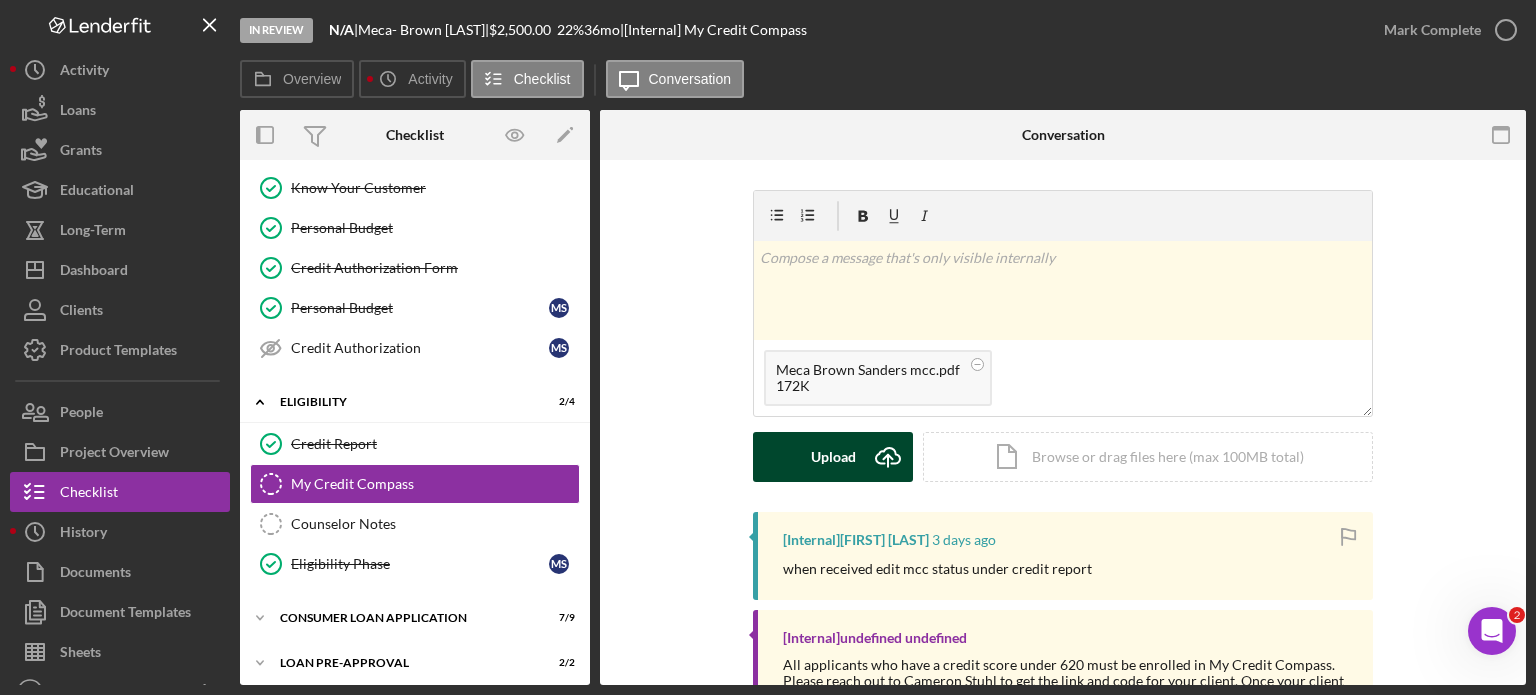 click on "Icon/Upload" 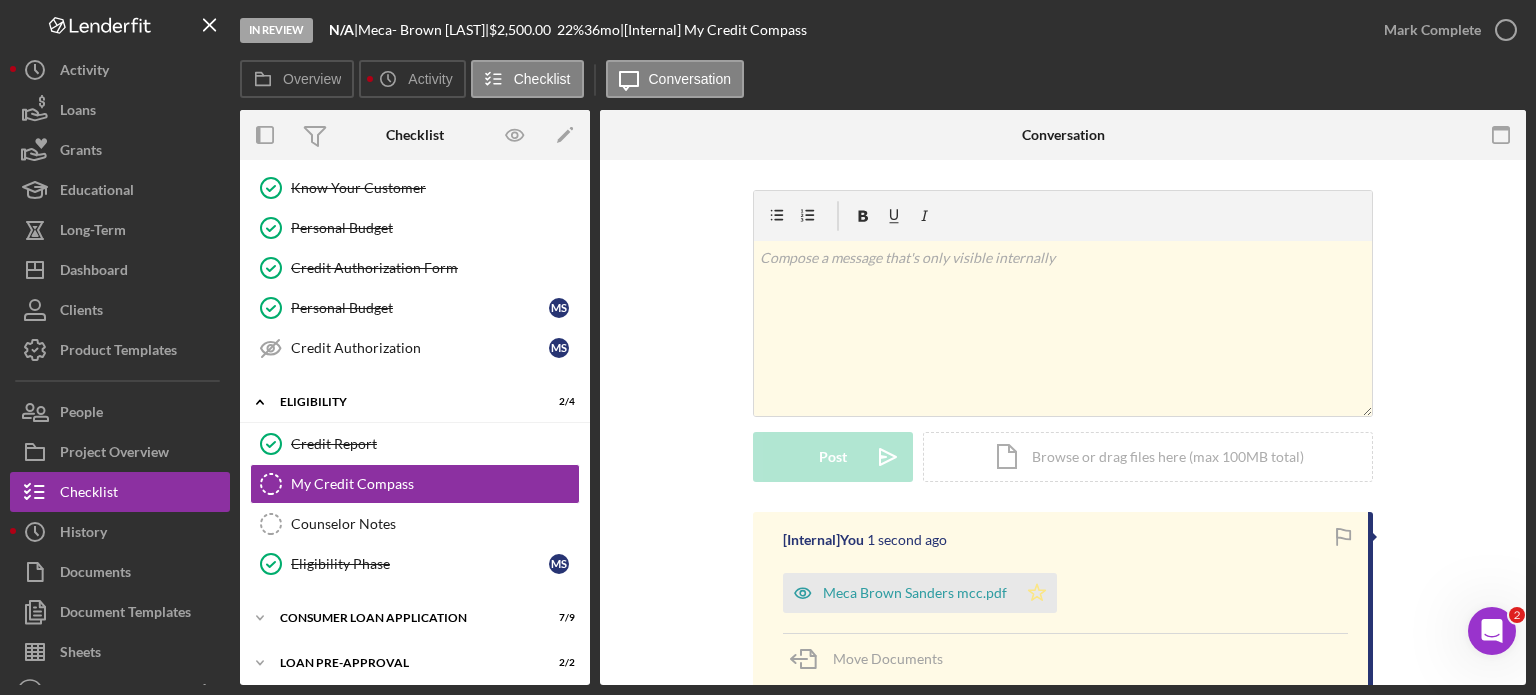 click 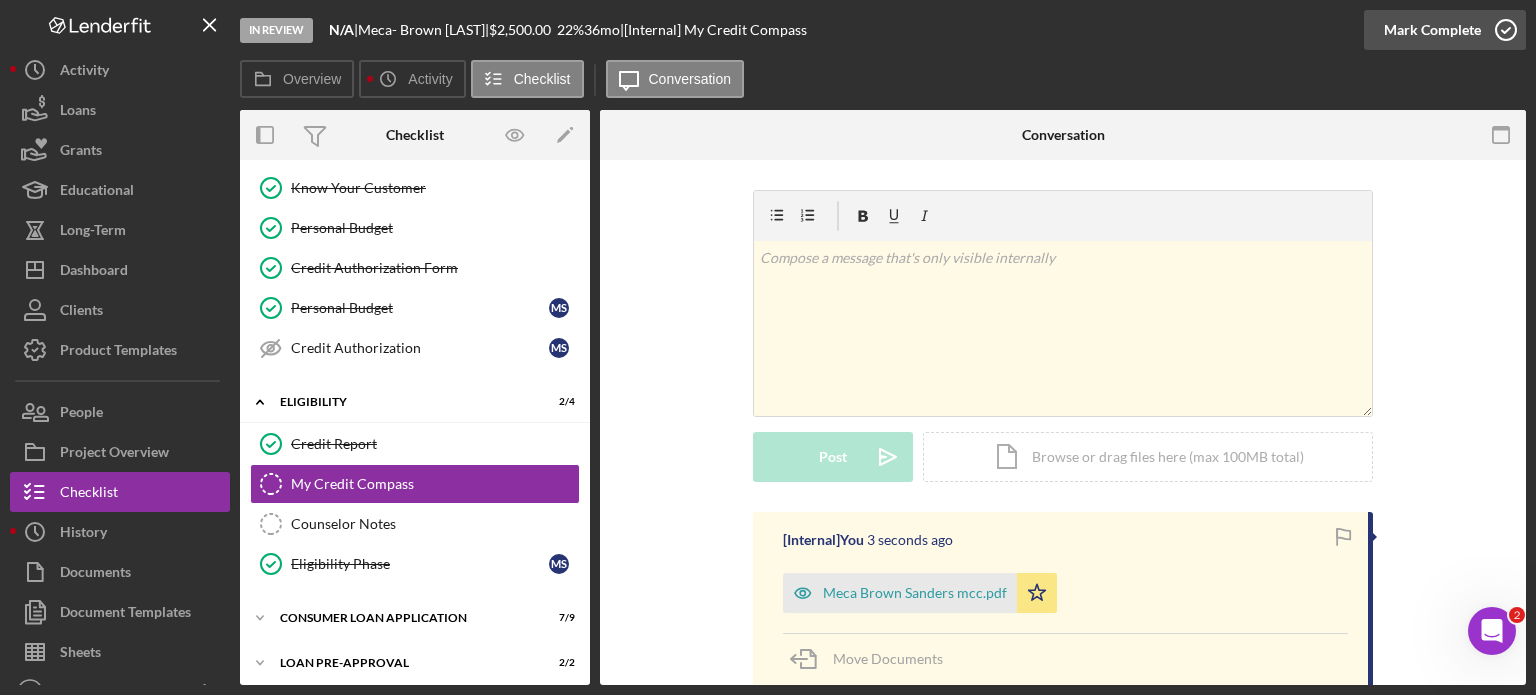 click 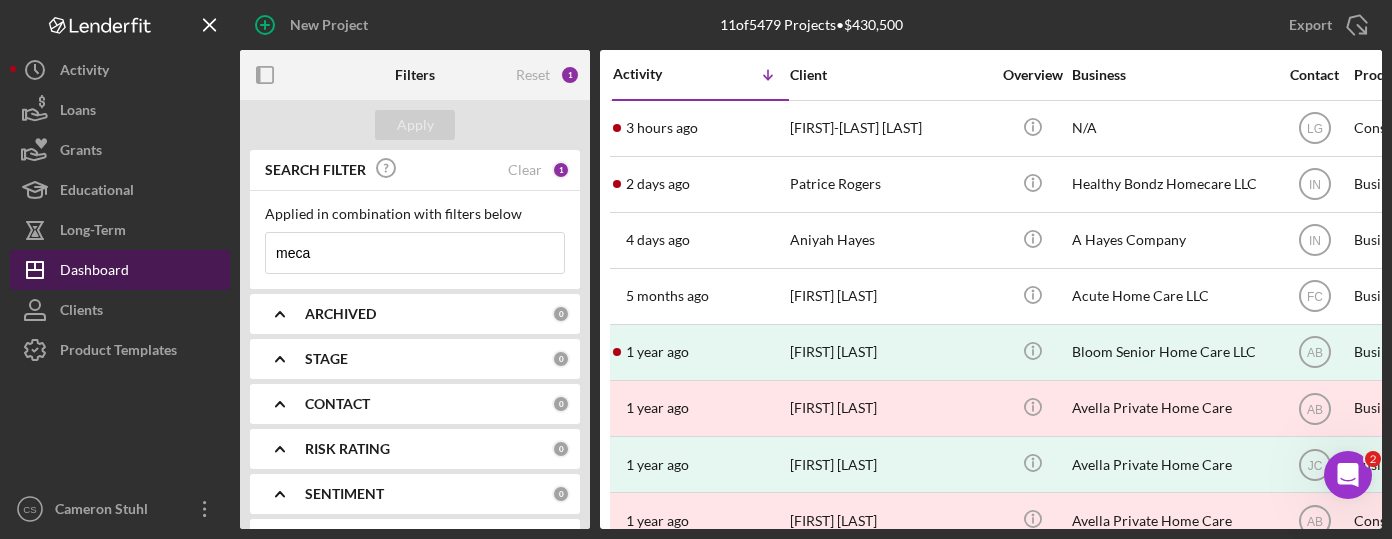drag, startPoint x: 340, startPoint y: 259, endPoint x: 204, endPoint y: 257, distance: 136.01471 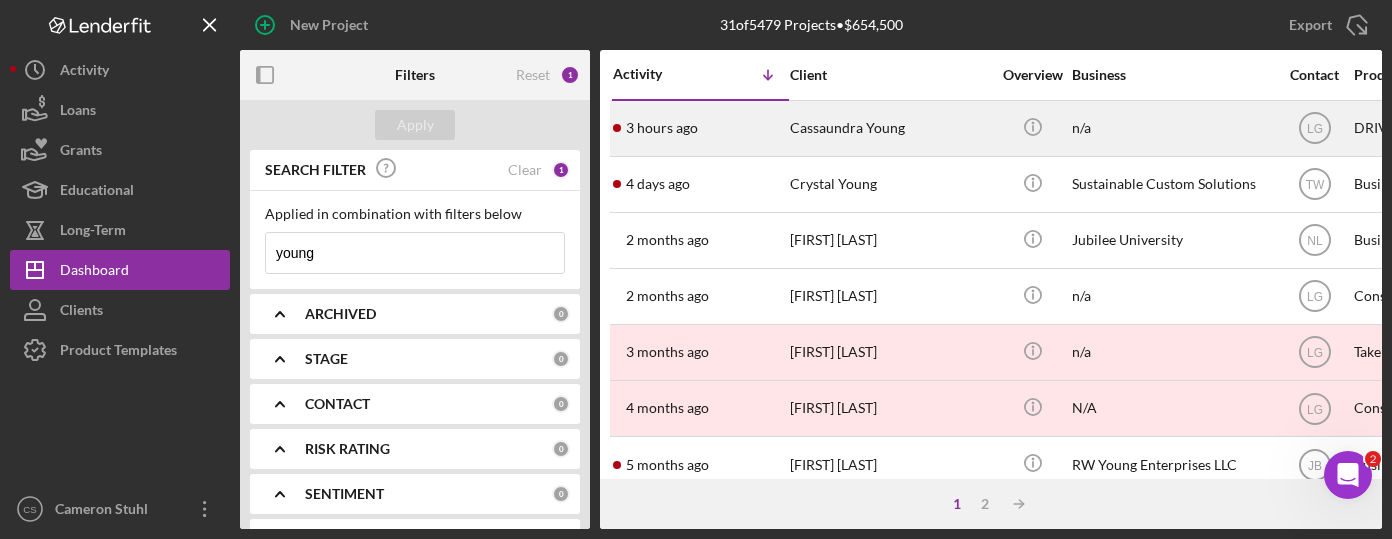type on "young" 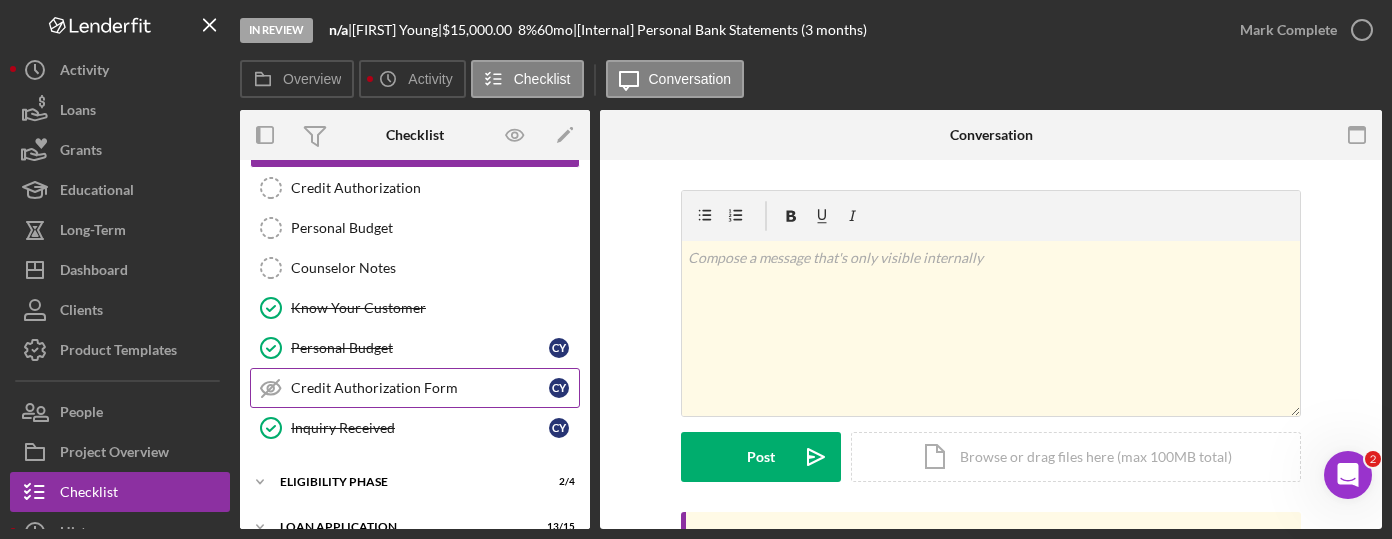 scroll, scrollTop: 343, scrollLeft: 0, axis: vertical 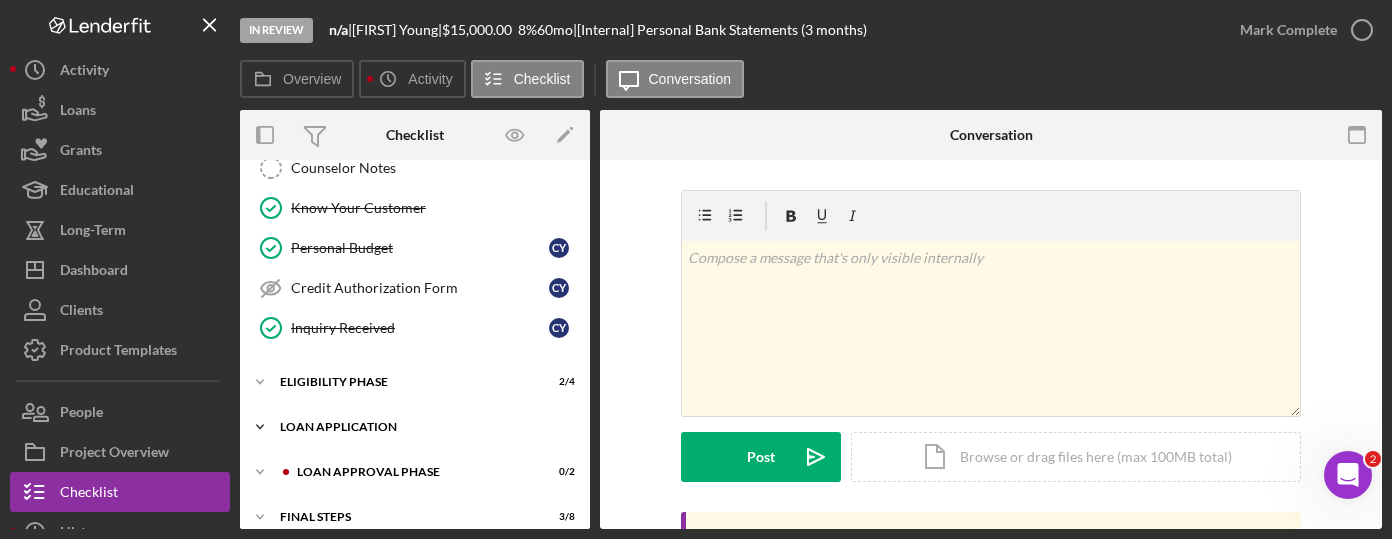 click on "Icon/Expander" 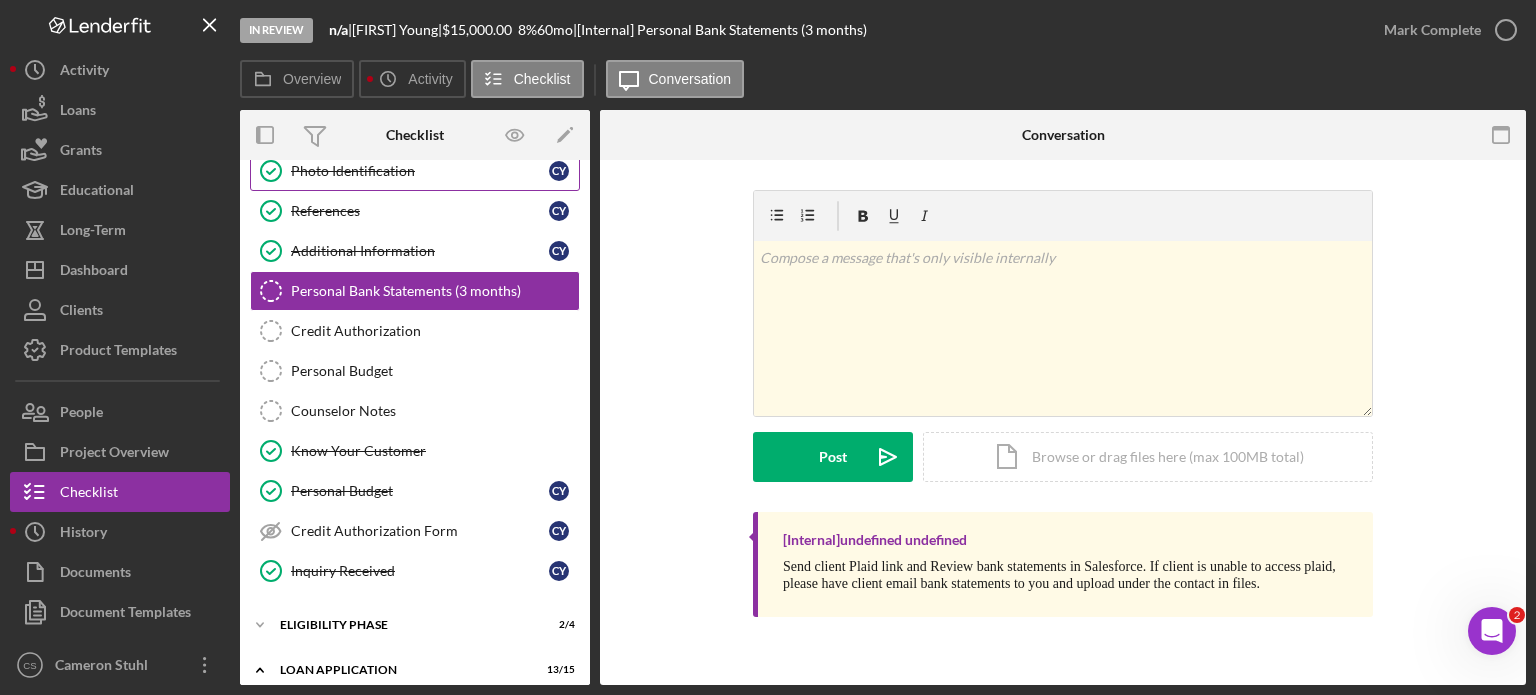 scroll, scrollTop: 0, scrollLeft: 0, axis: both 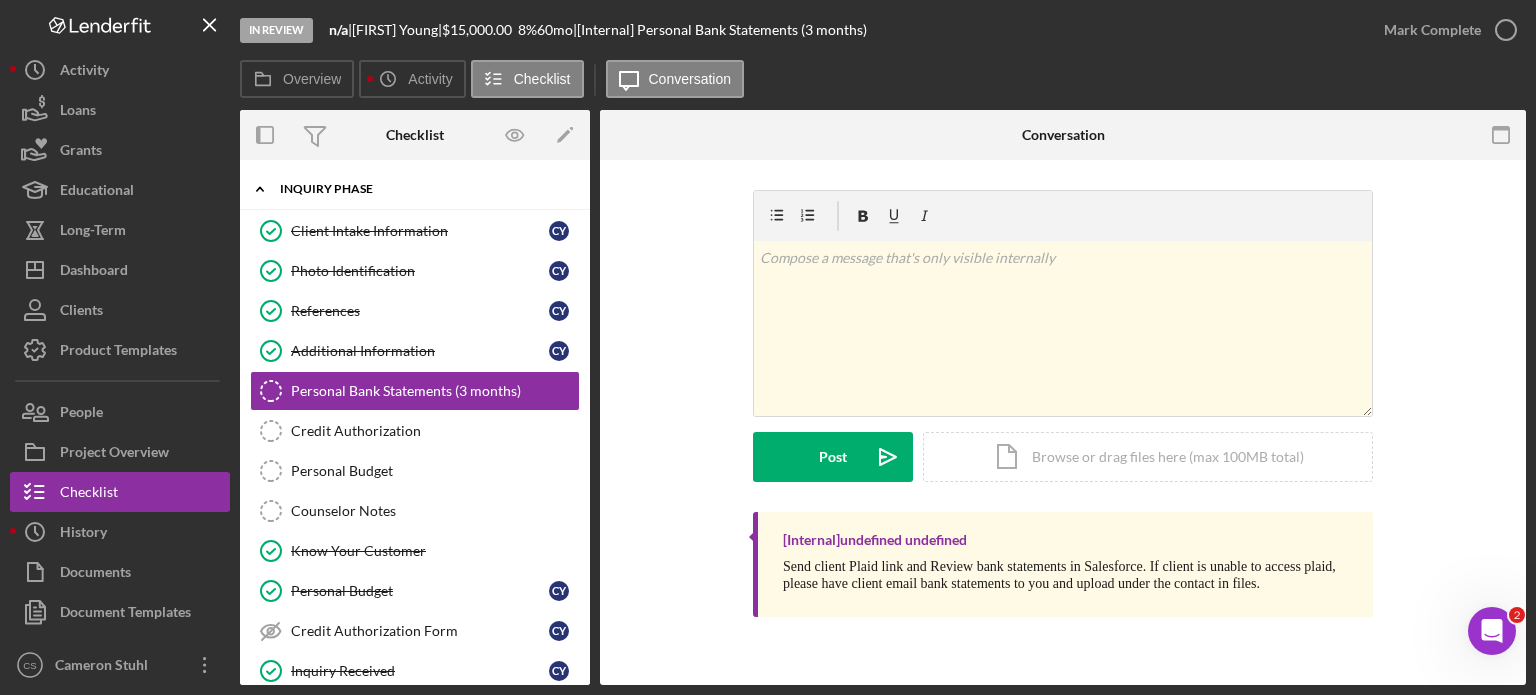 click on "Icon/Expander" 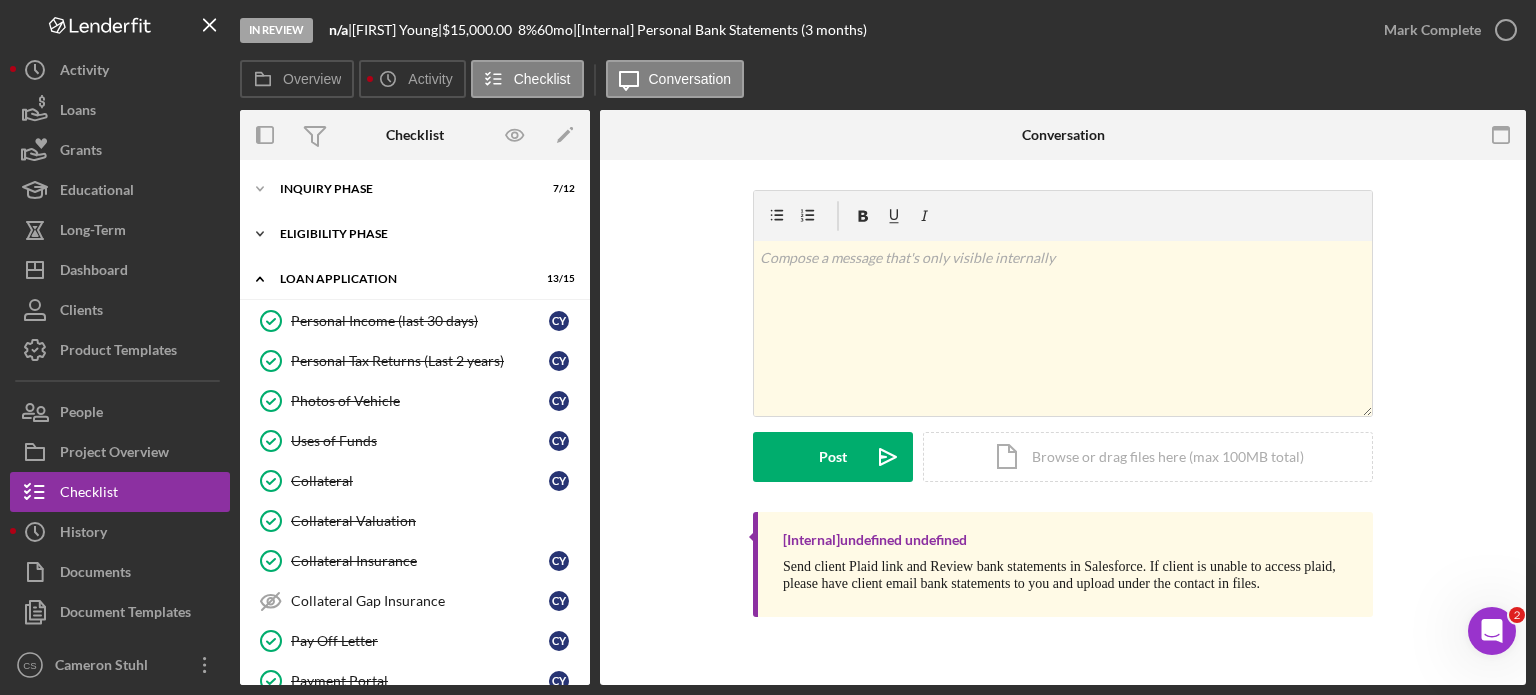 click on "Icon/Expander" 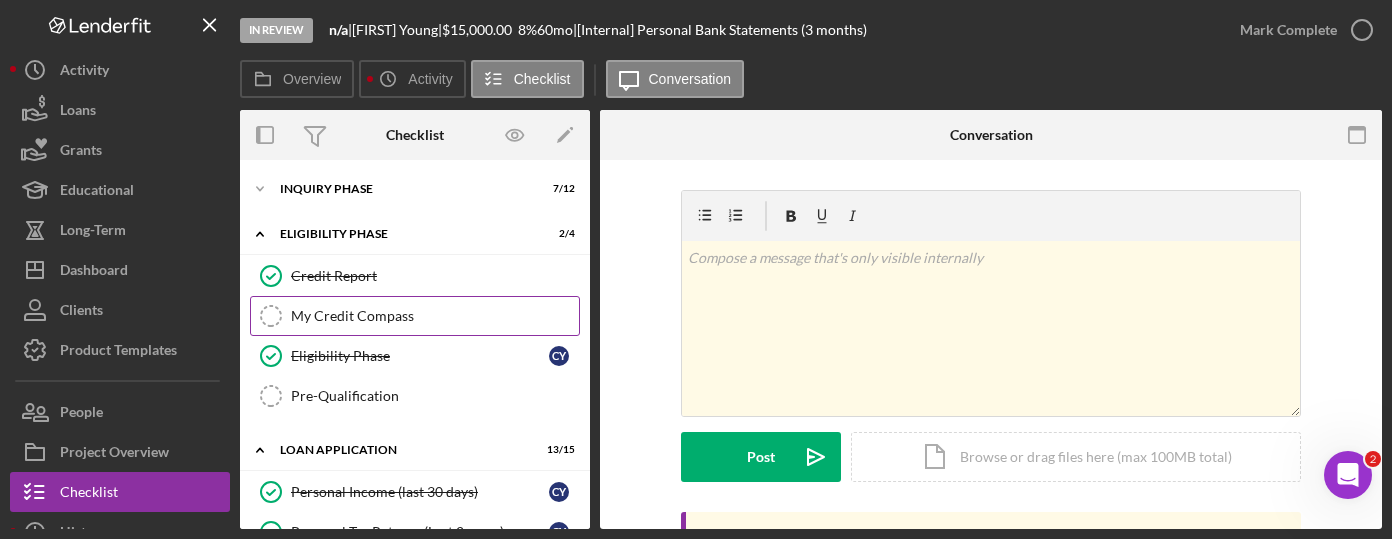 click on "My Credit Compass" at bounding box center (435, 316) 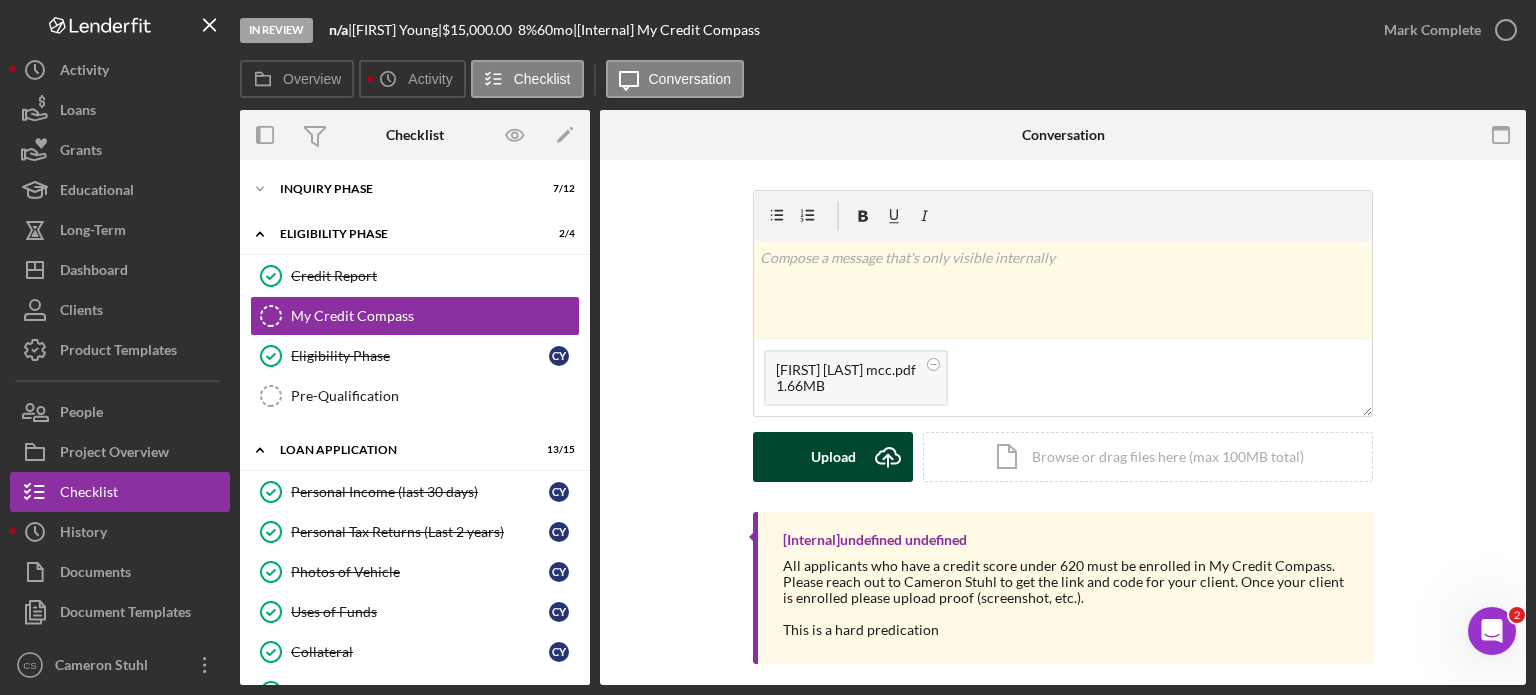 click on "Icon/Upload" 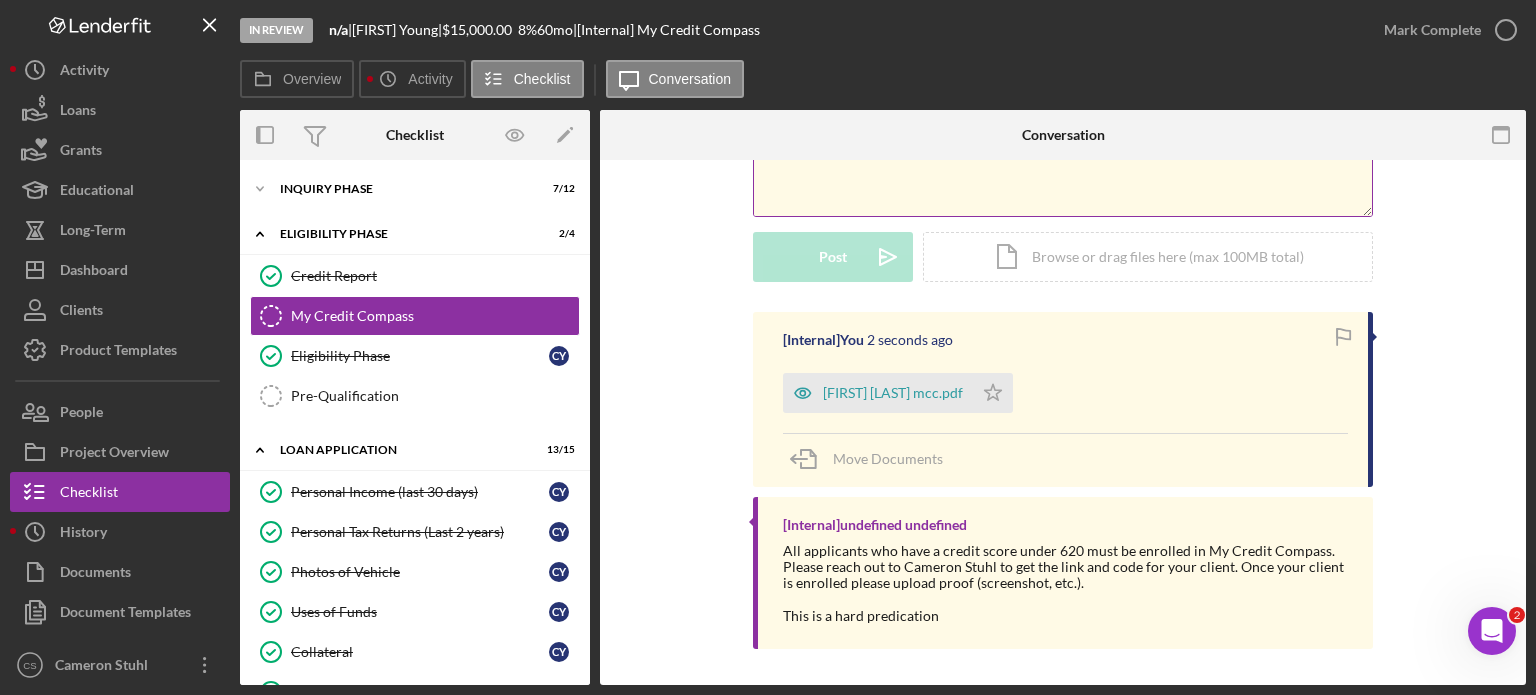 scroll, scrollTop: 203, scrollLeft: 0, axis: vertical 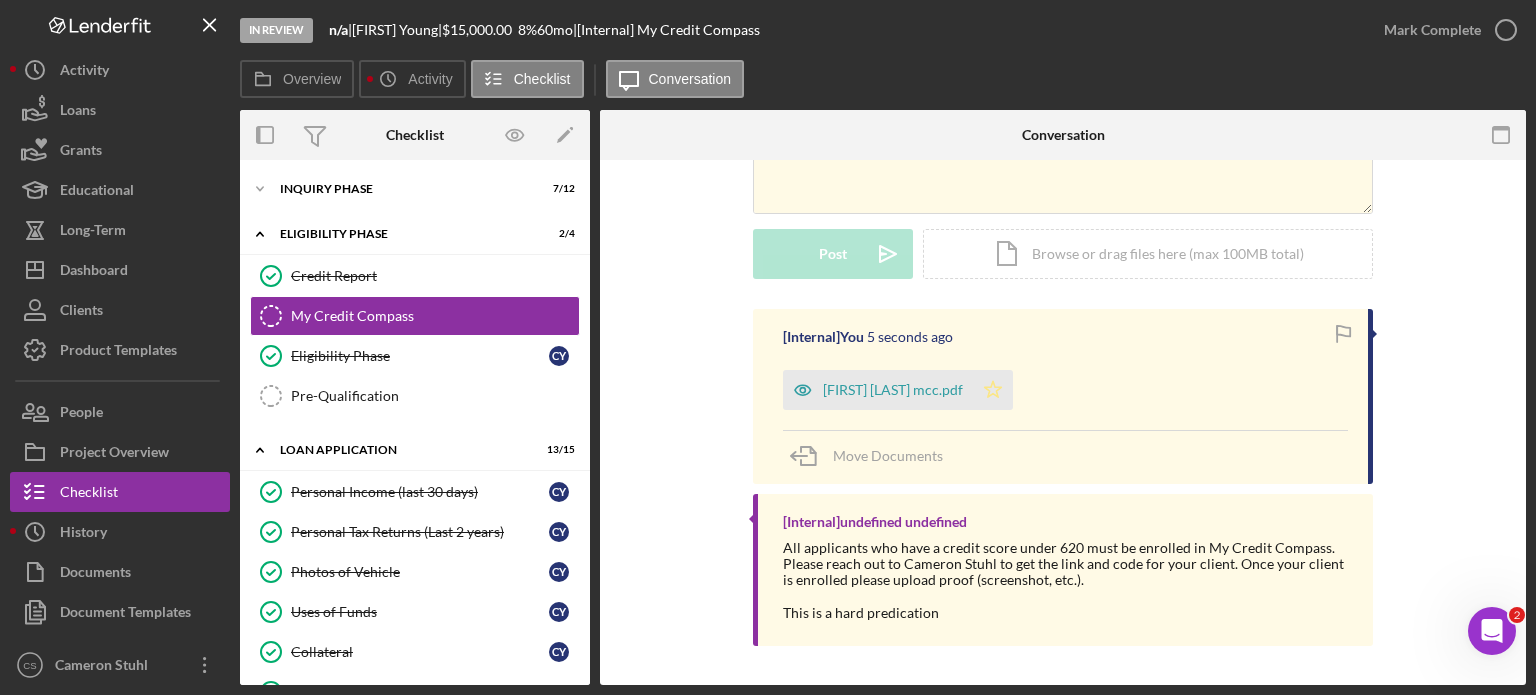 click on "Icon/Star" 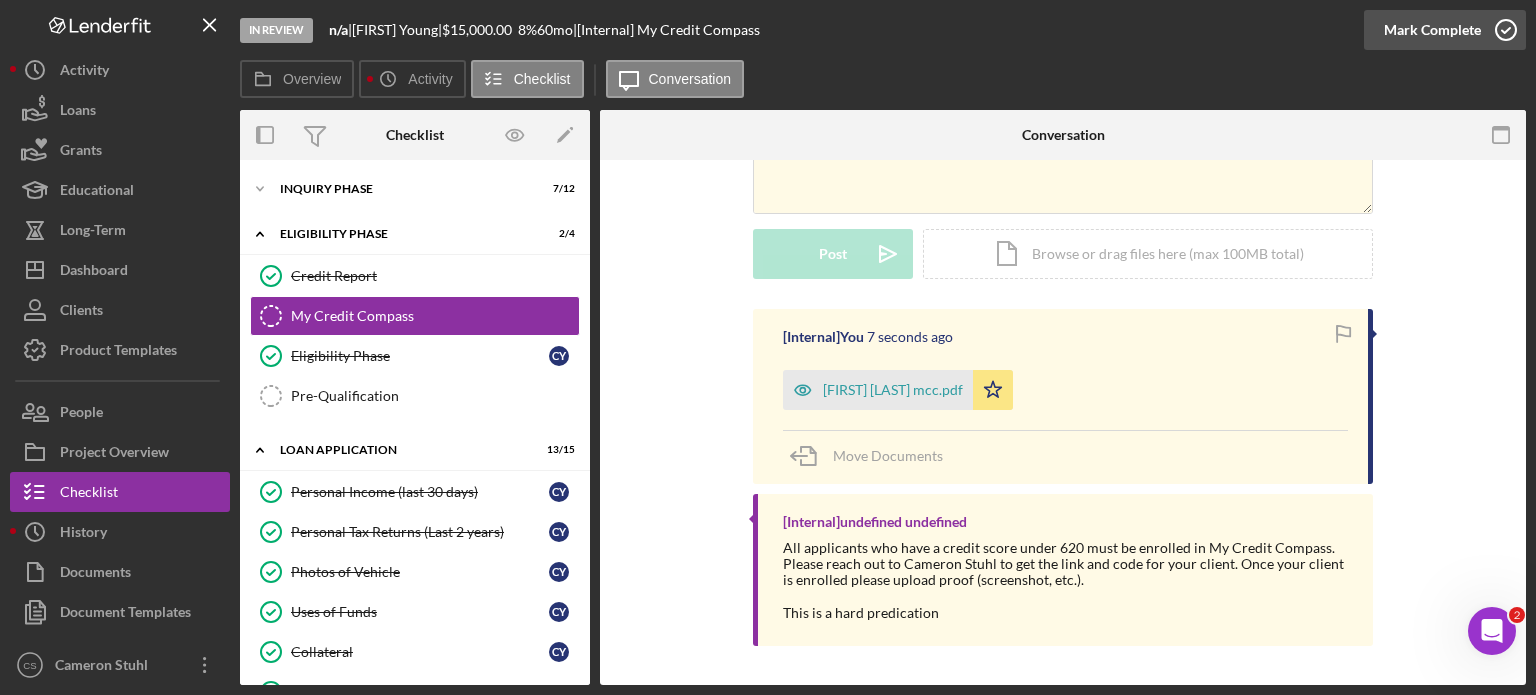 click 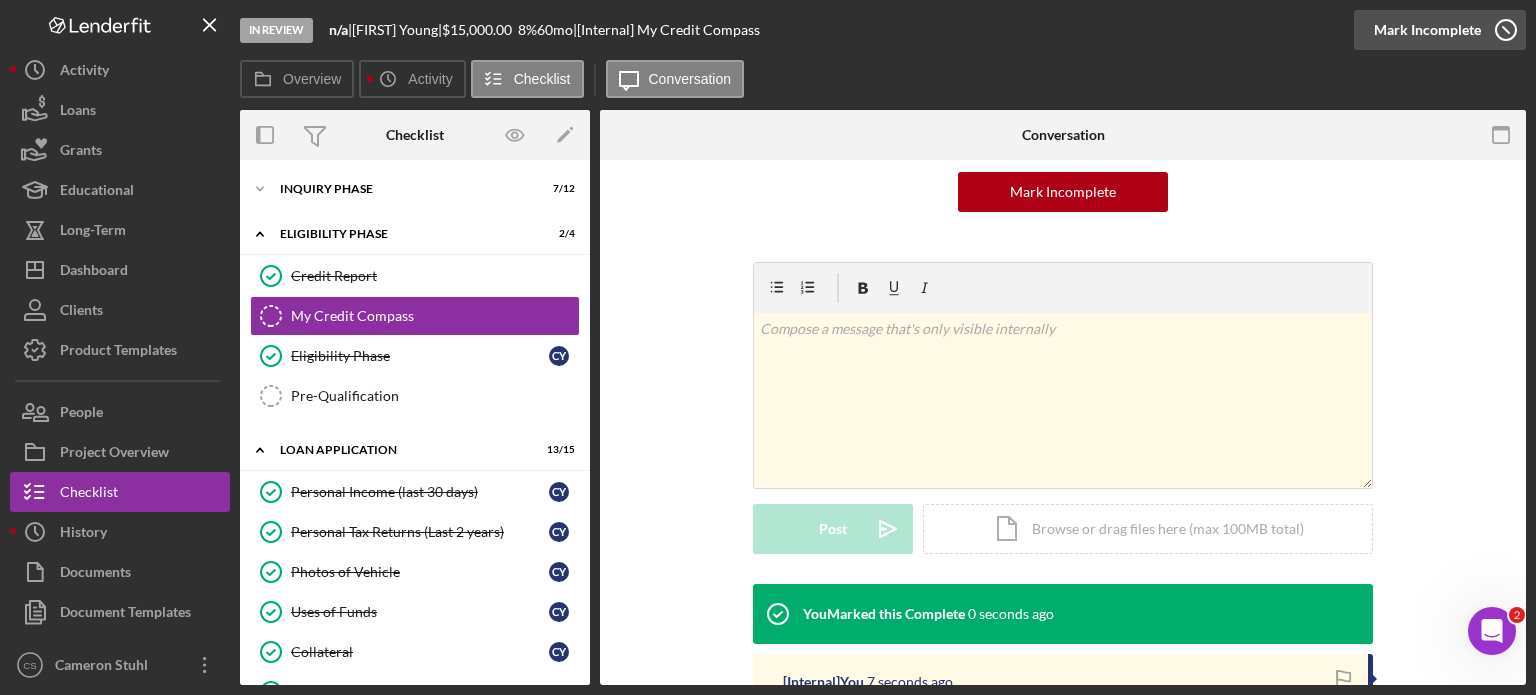 scroll, scrollTop: 478, scrollLeft: 0, axis: vertical 